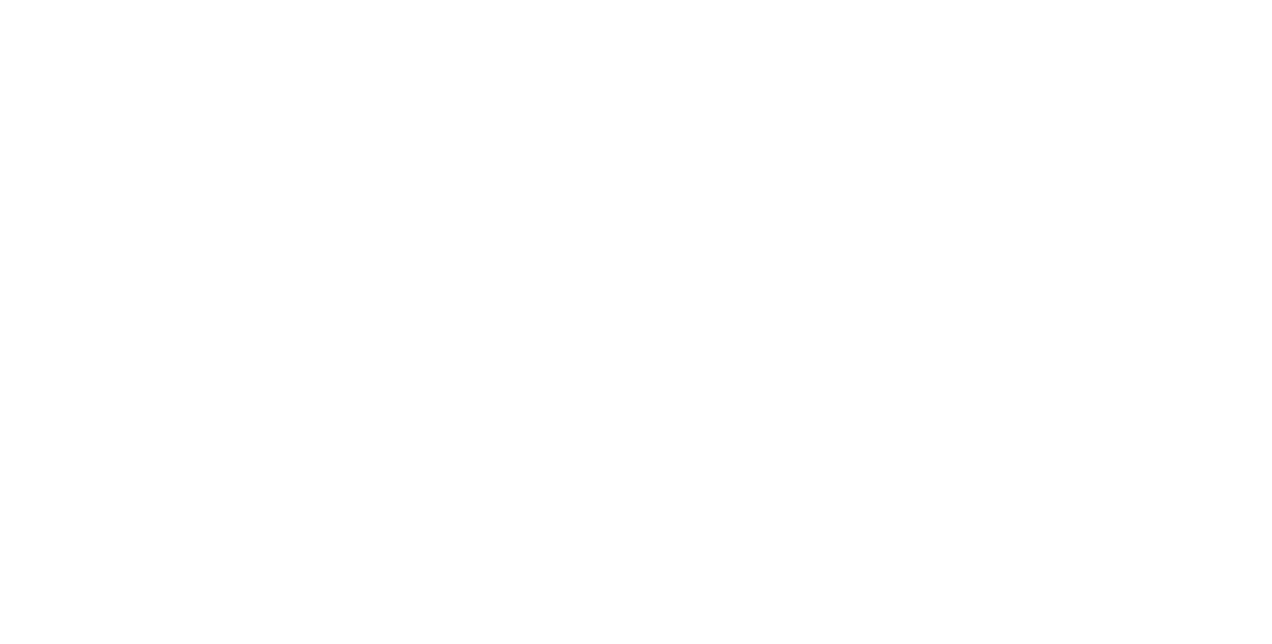 scroll, scrollTop: 0, scrollLeft: 0, axis: both 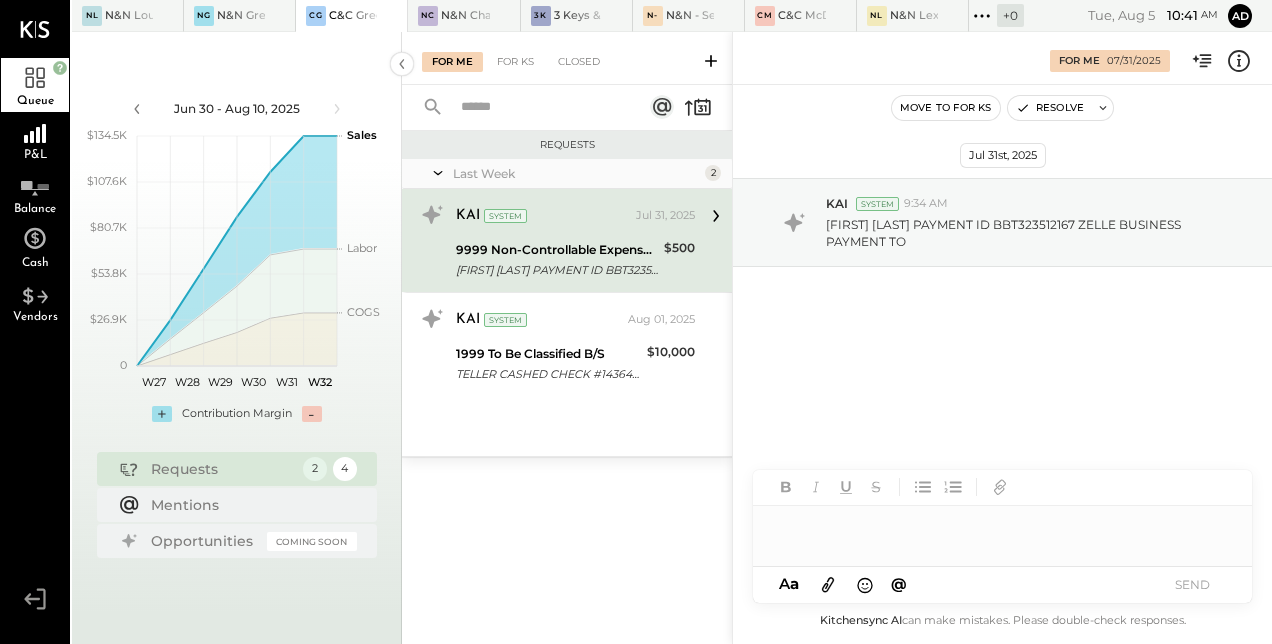 click at bounding box center (148, 15) 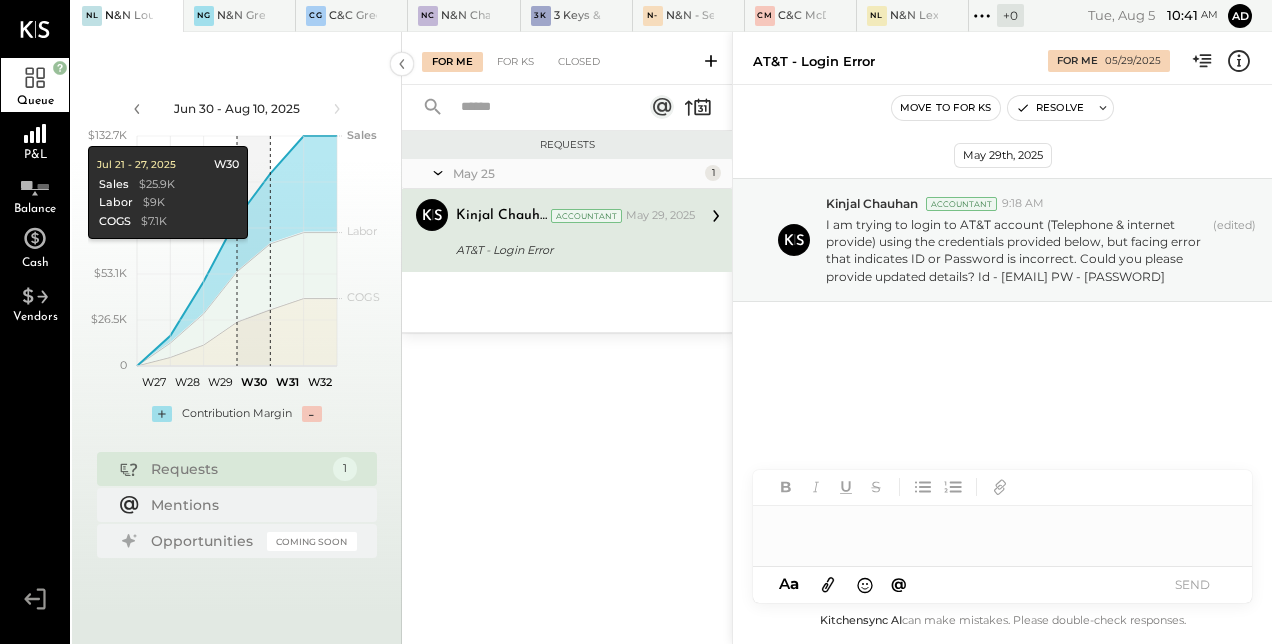 click at bounding box center (260, 15) 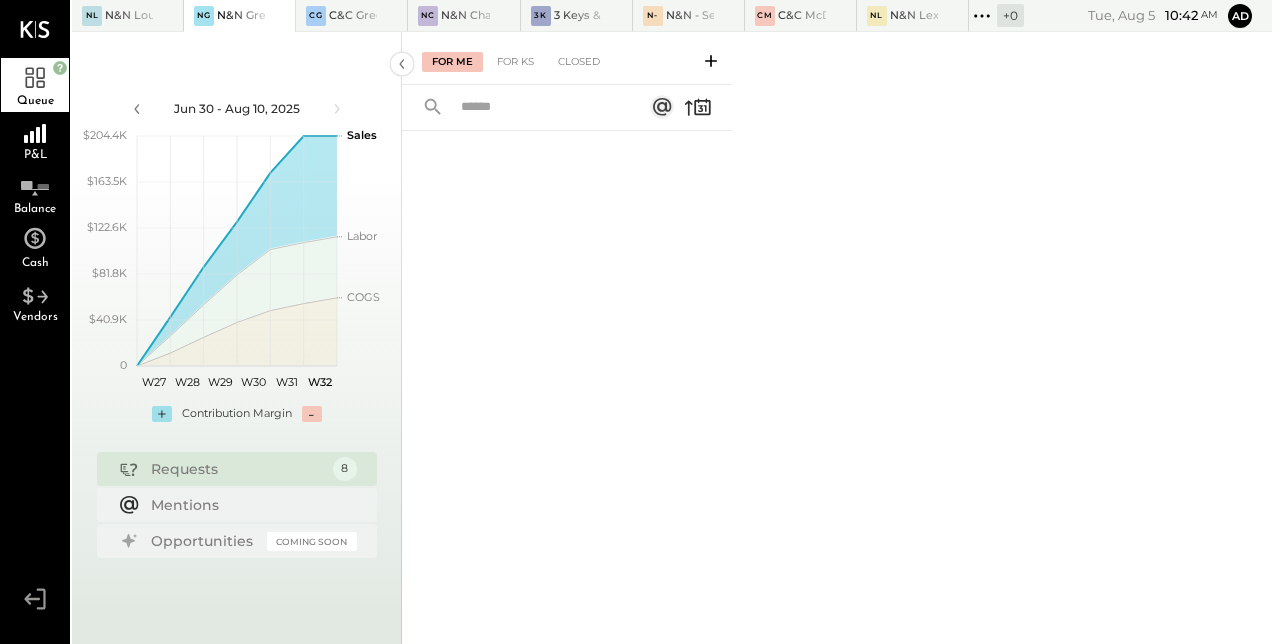 click at bounding box center (372, 15) 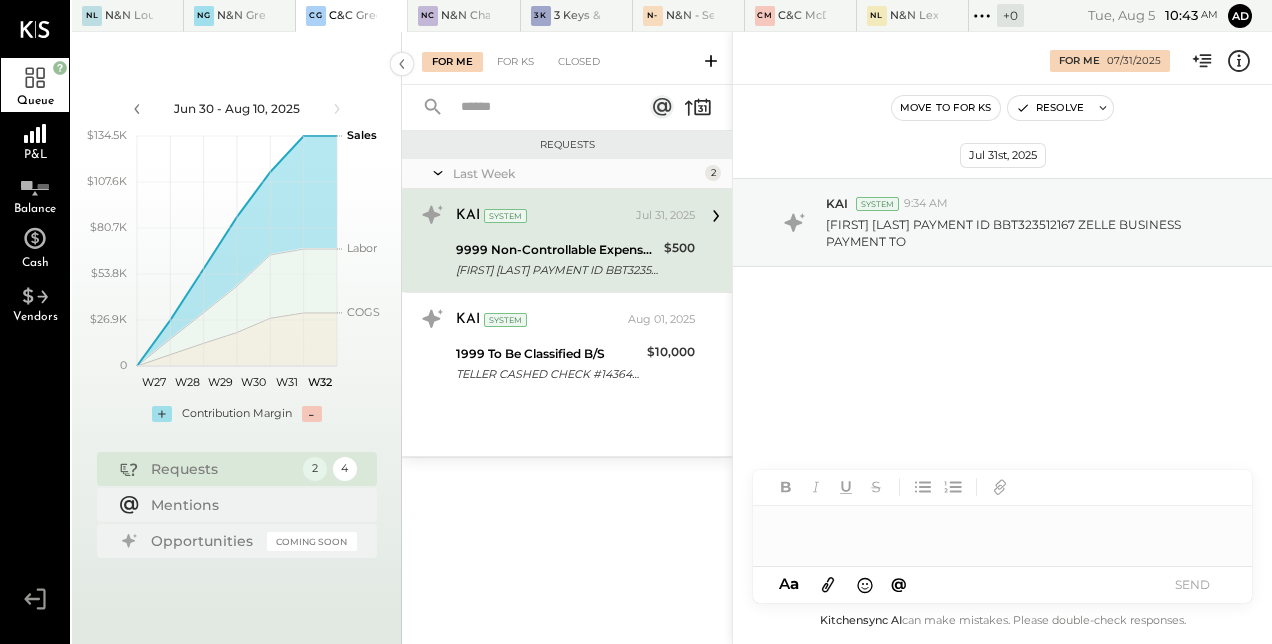 type 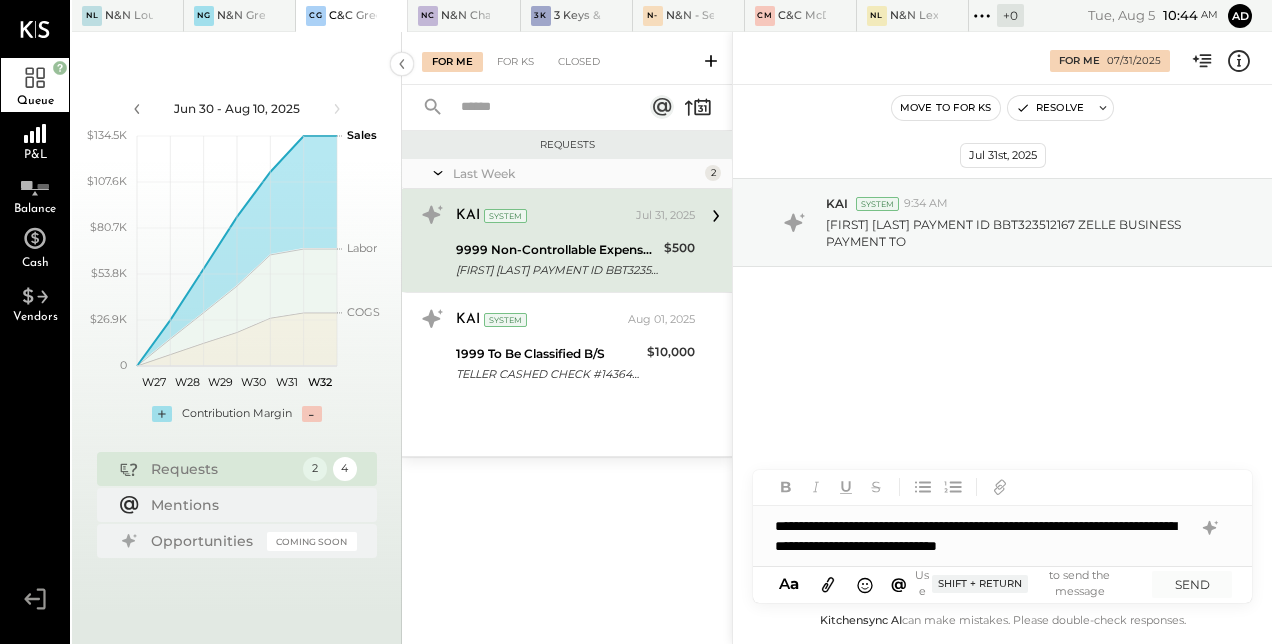 click on "SEND" at bounding box center (1192, 584) 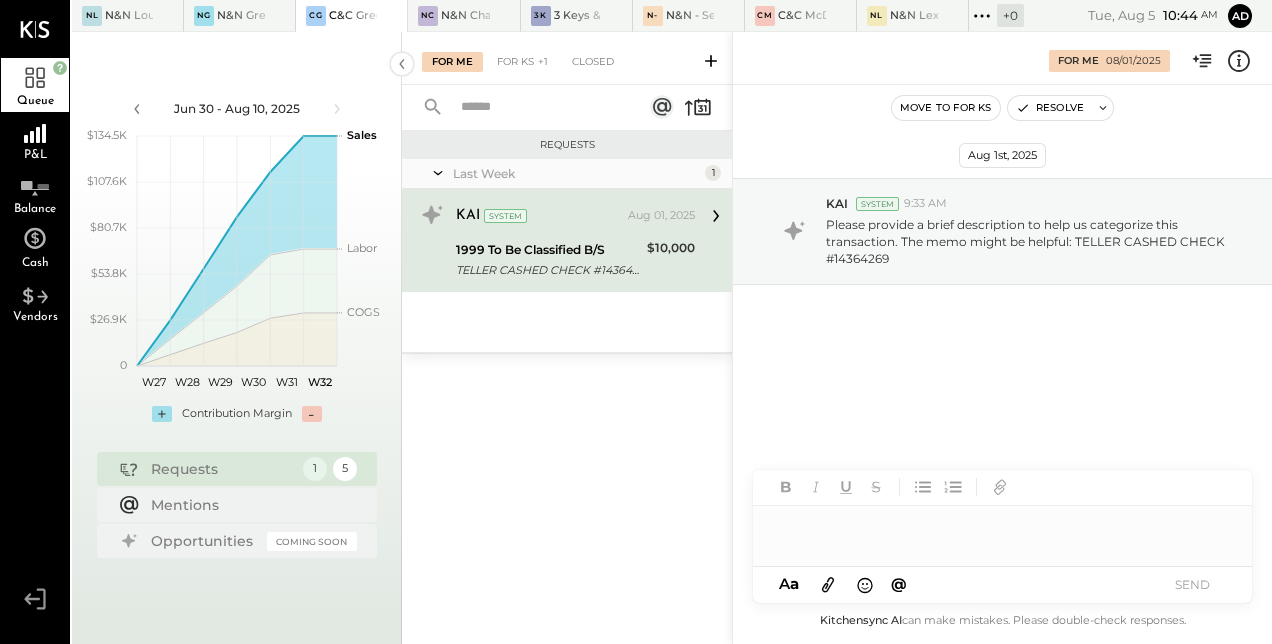 click at bounding box center (1002, 536) 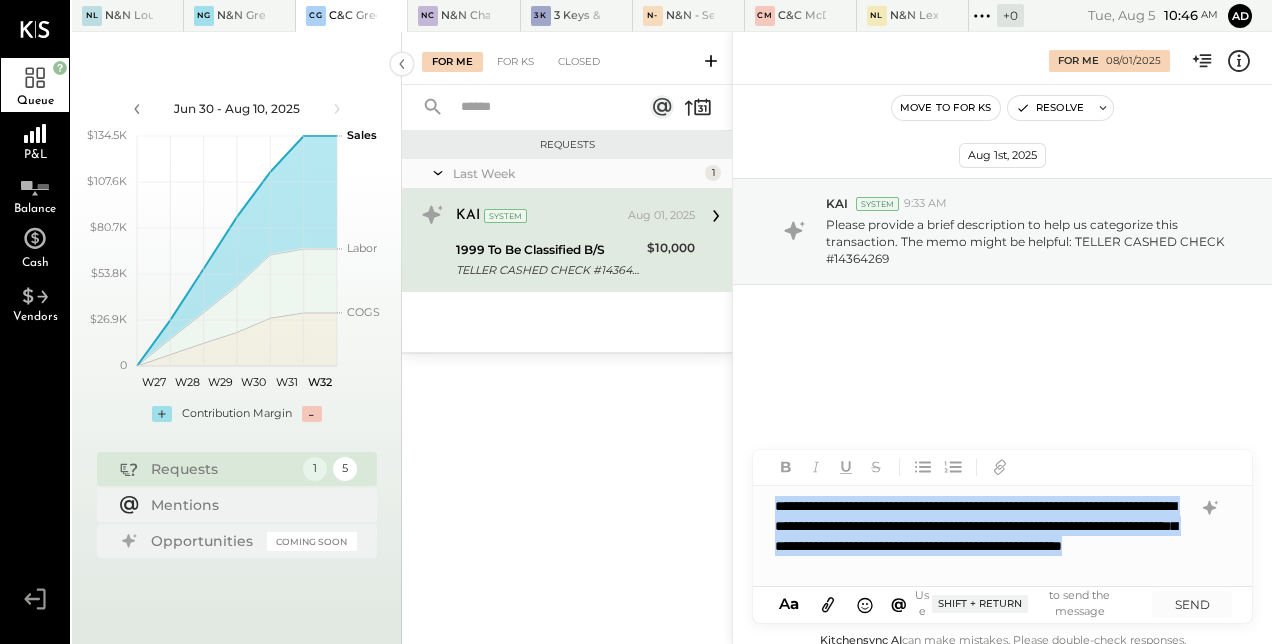 drag, startPoint x: 1133, startPoint y: 562, endPoint x: 779, endPoint y: 495, distance: 360.2846 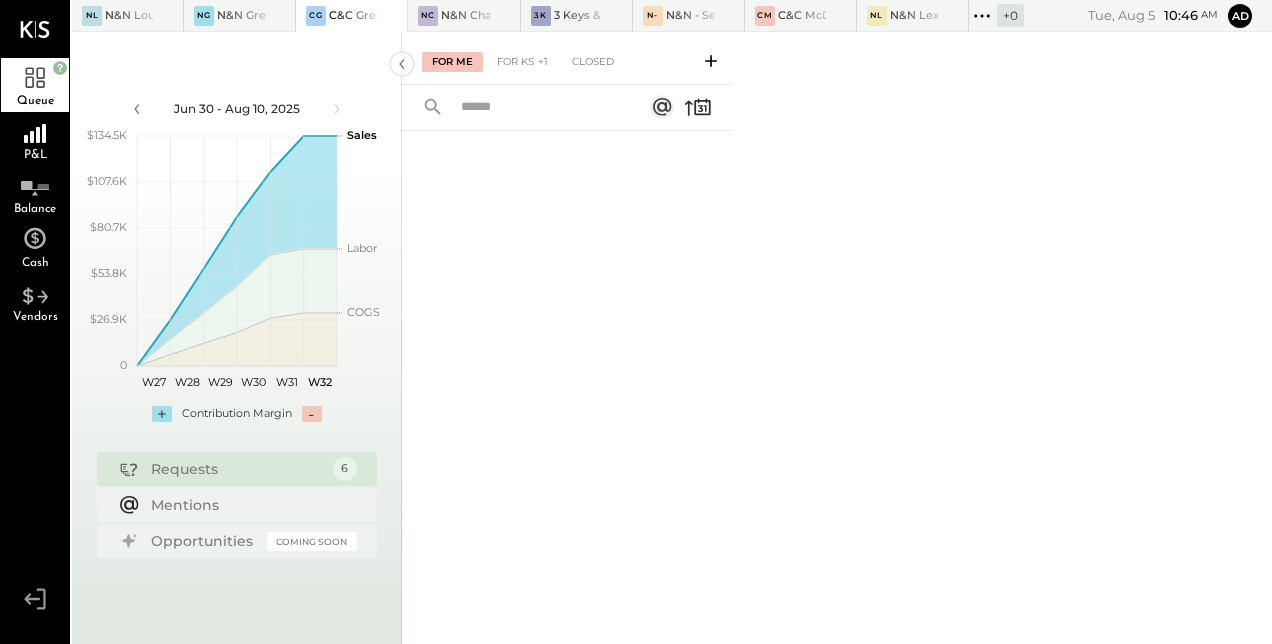 click at bounding box center [485, 15] 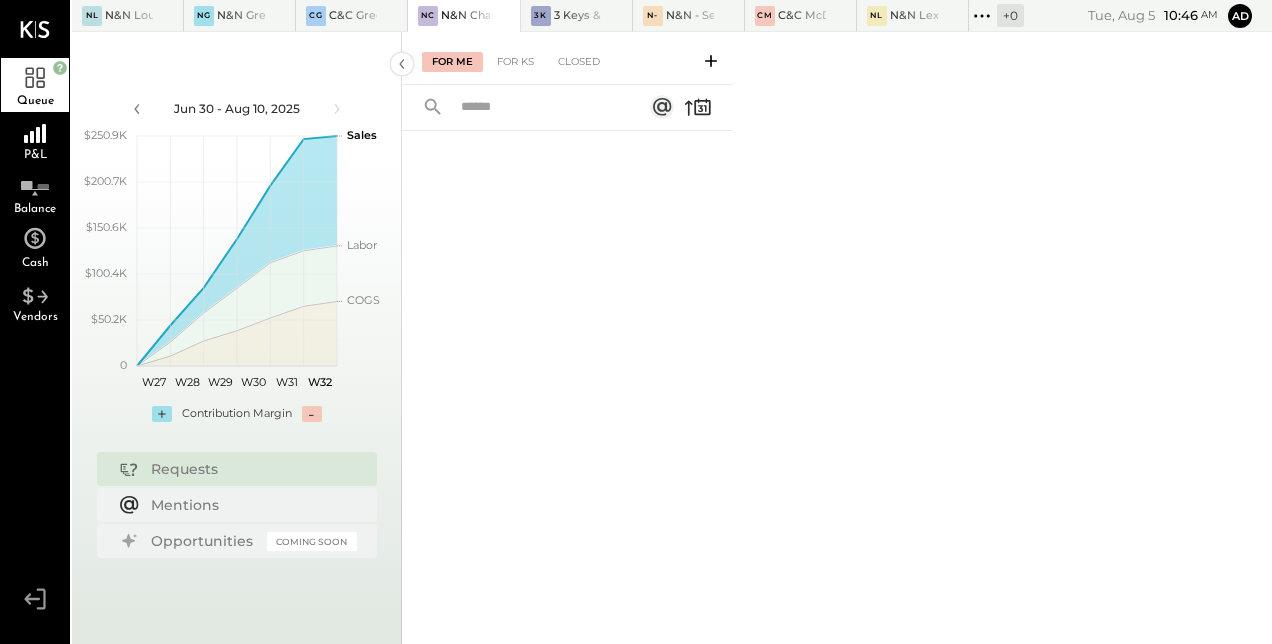 click at bounding box center (597, 15) 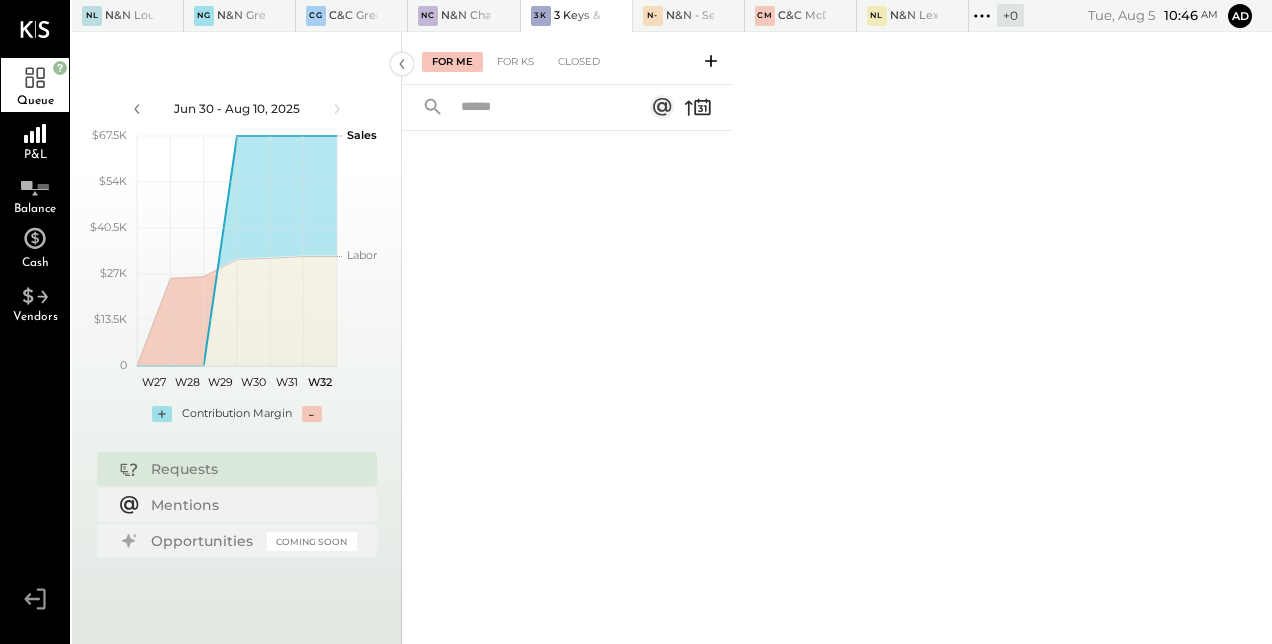 click at bounding box center (709, 15) 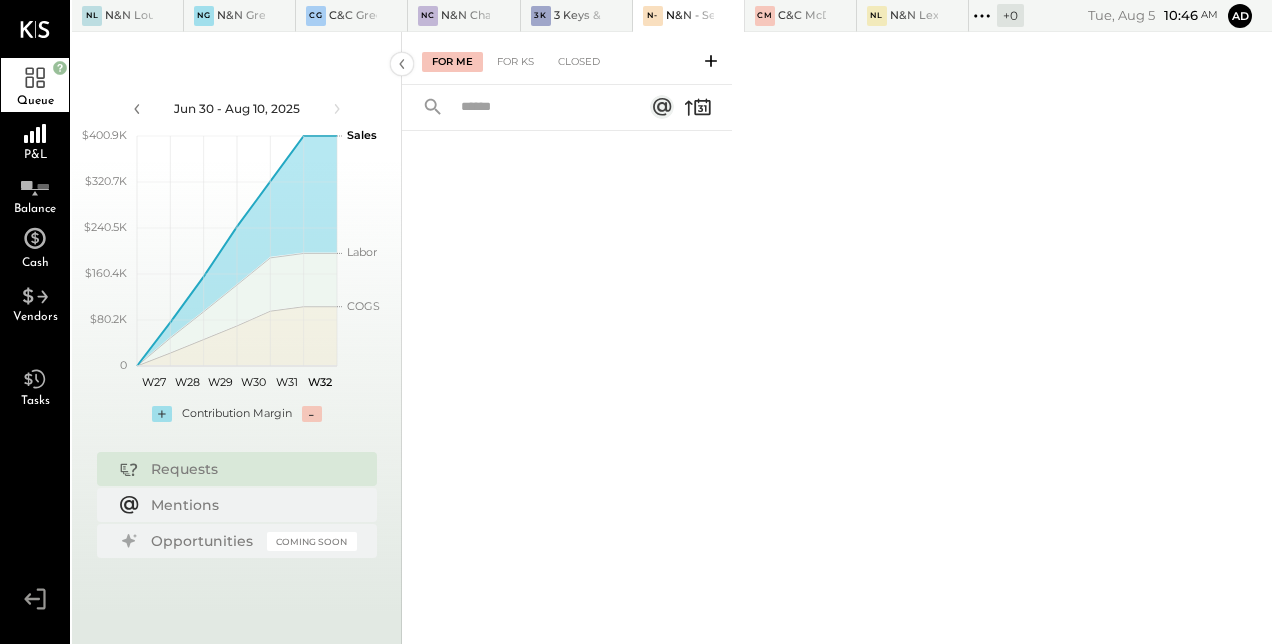 click at bounding box center [821, 15] 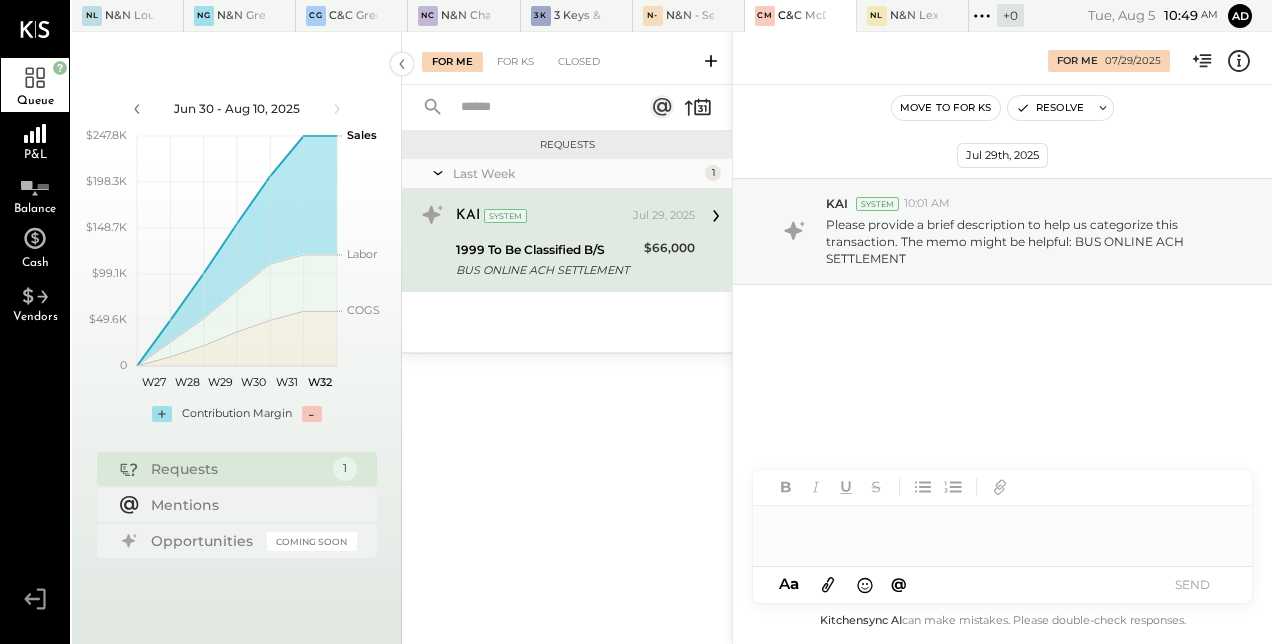type 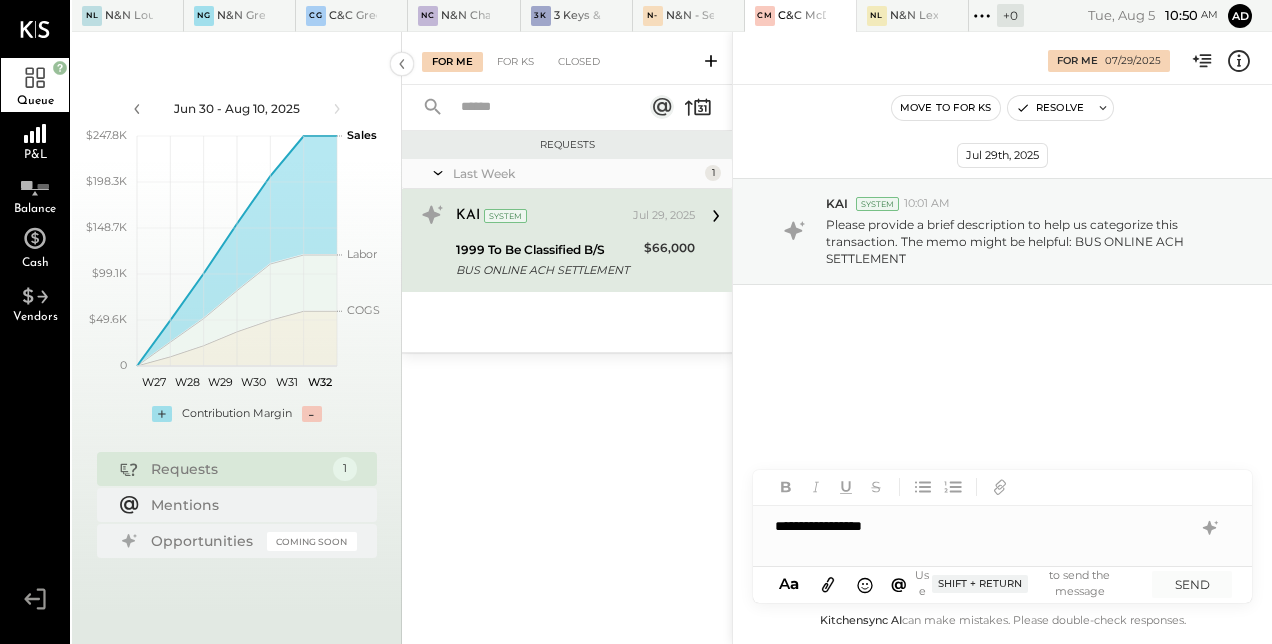 click on "**********" at bounding box center (1002, 526) 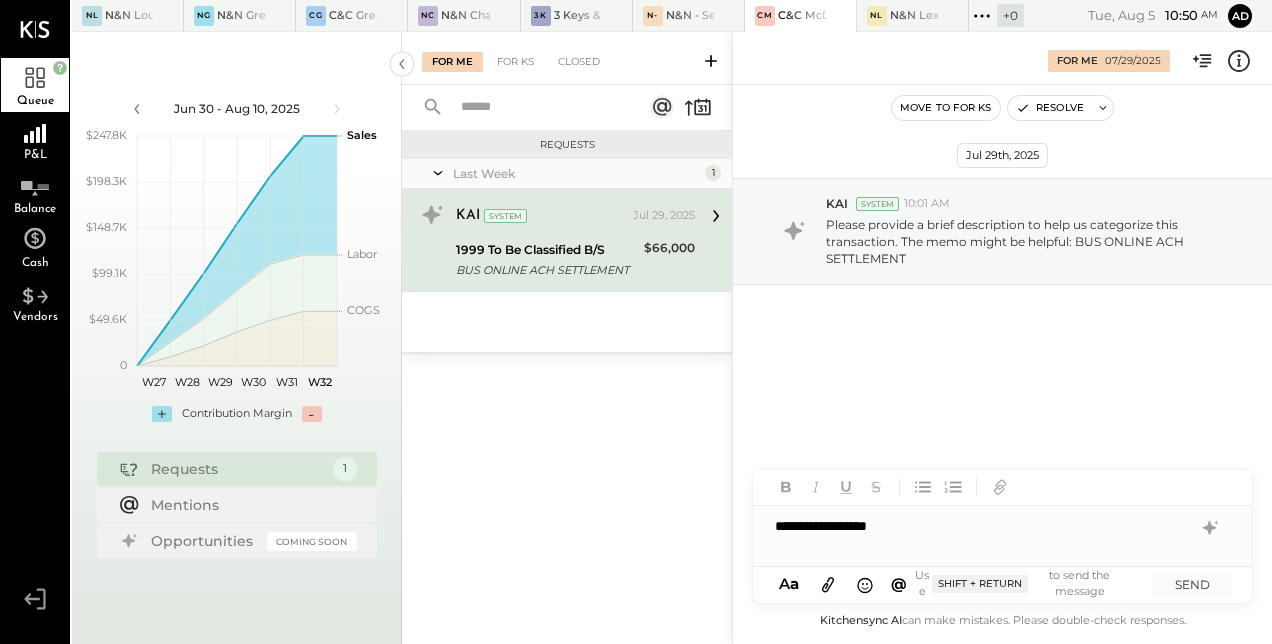 click on "**********" at bounding box center [1002, 526] 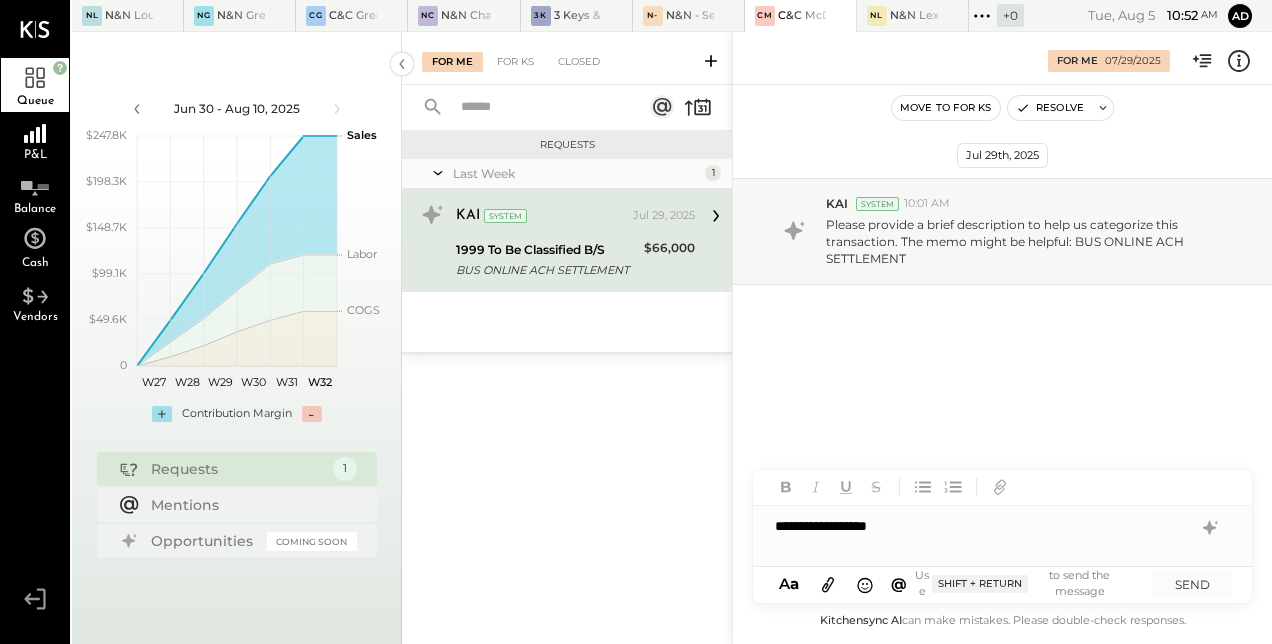 click on "For Me [DATE]" at bounding box center (1002, 58) 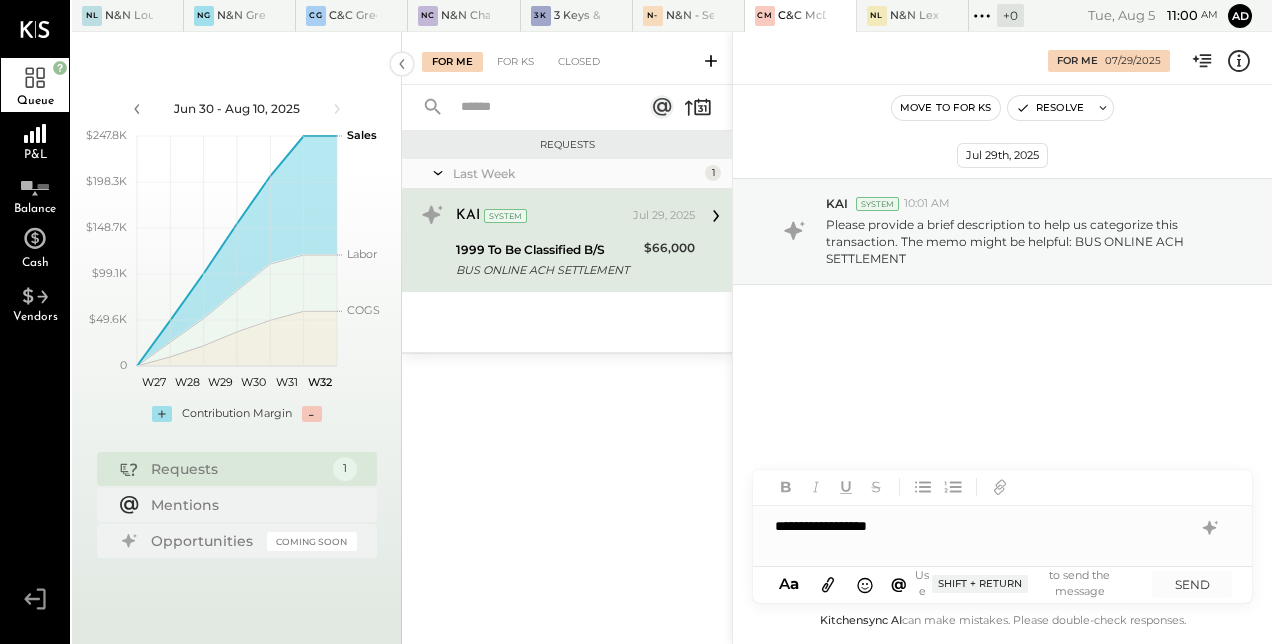 click on "**********" at bounding box center (1002, 526) 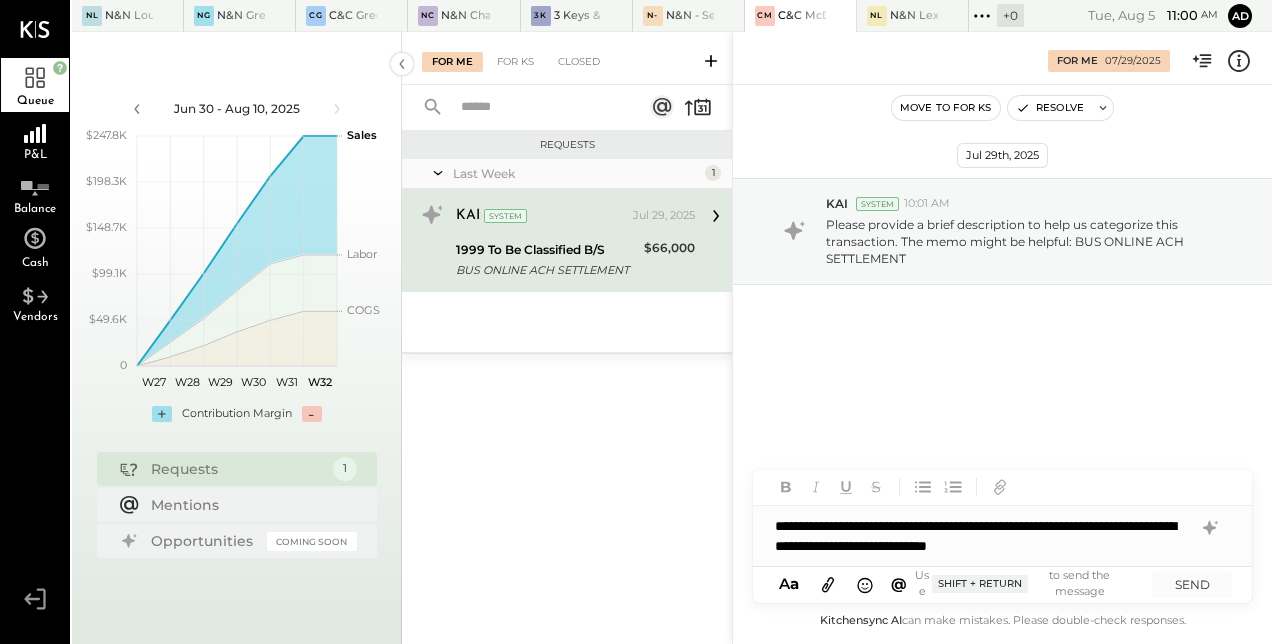 click on "SEND" at bounding box center [1192, 584] 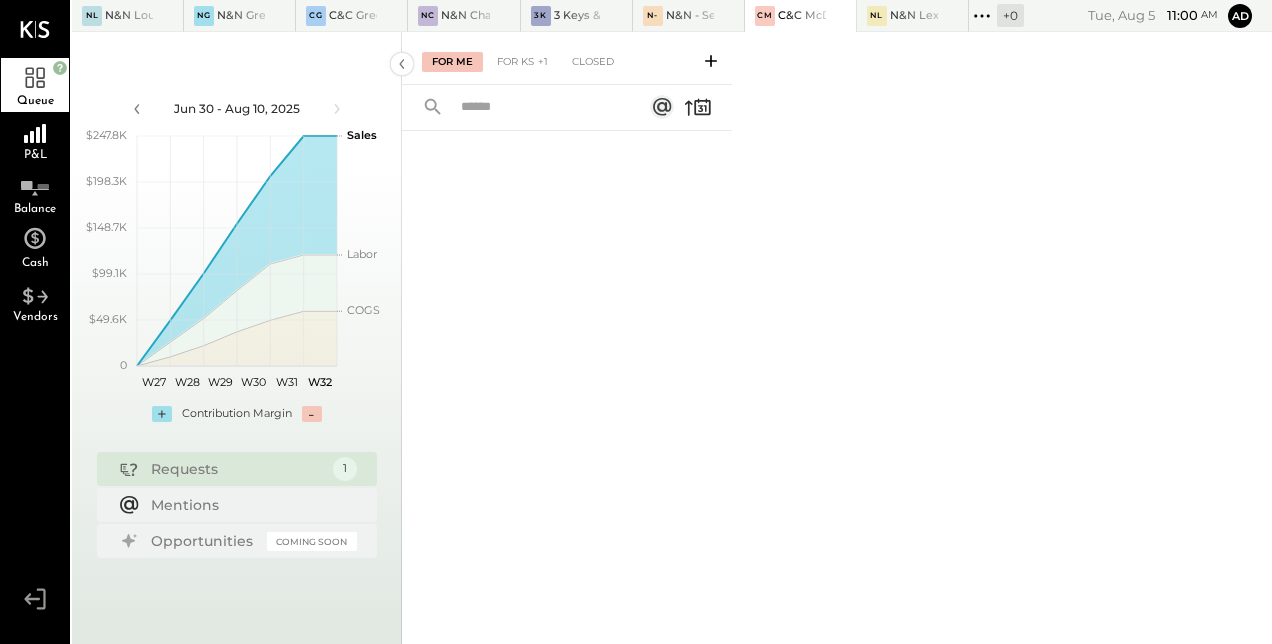 click at bounding box center (933, 15) 